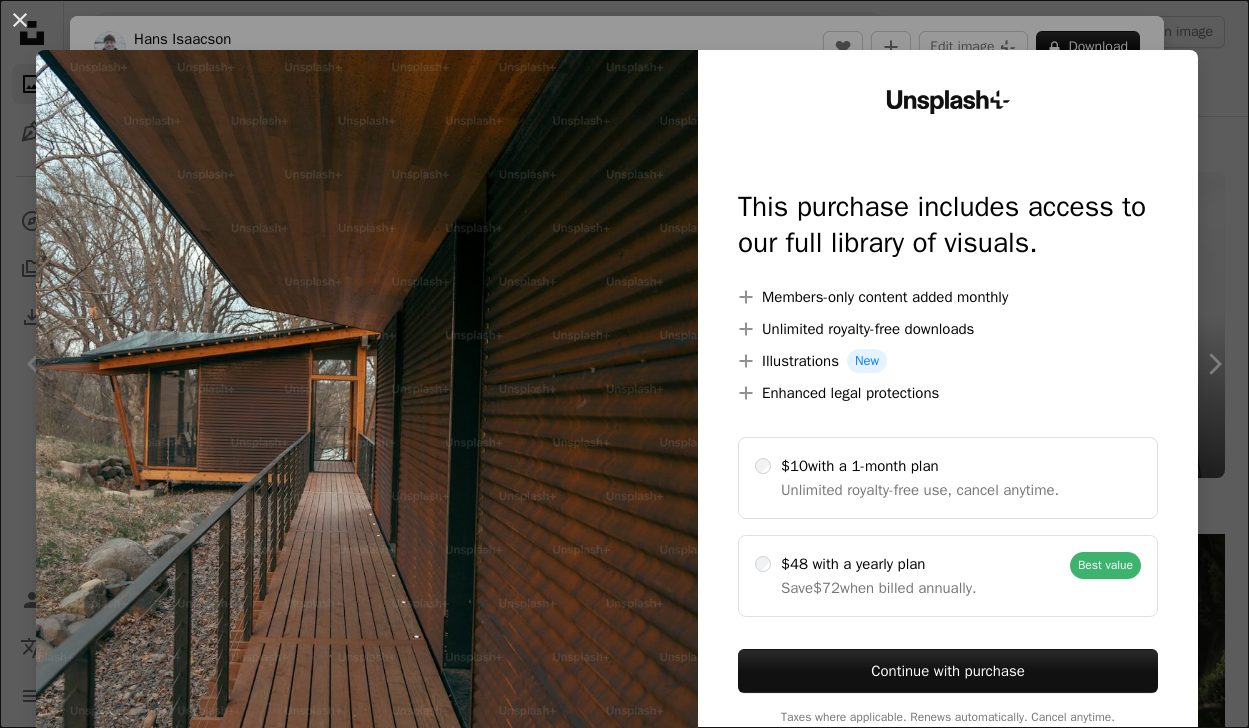 scroll, scrollTop: 11950, scrollLeft: 0, axis: vertical 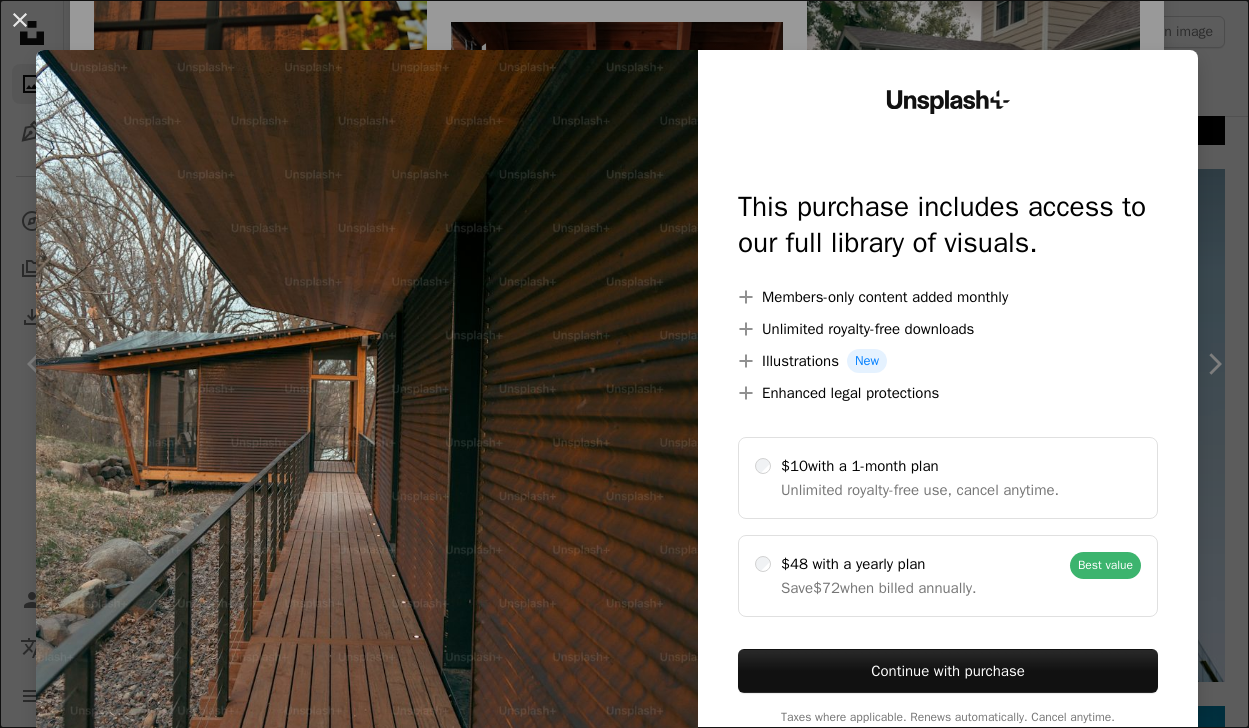 click on "An X shape" at bounding box center (20, 20) 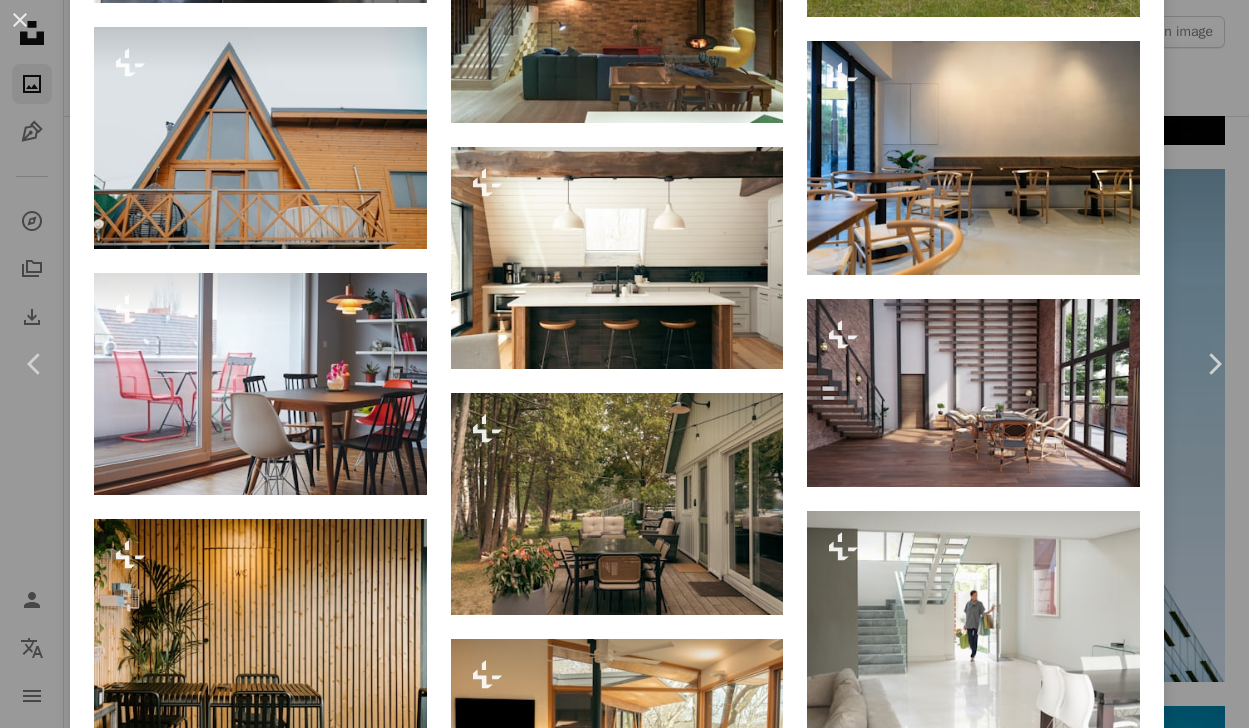 scroll, scrollTop: 5835, scrollLeft: 0, axis: vertical 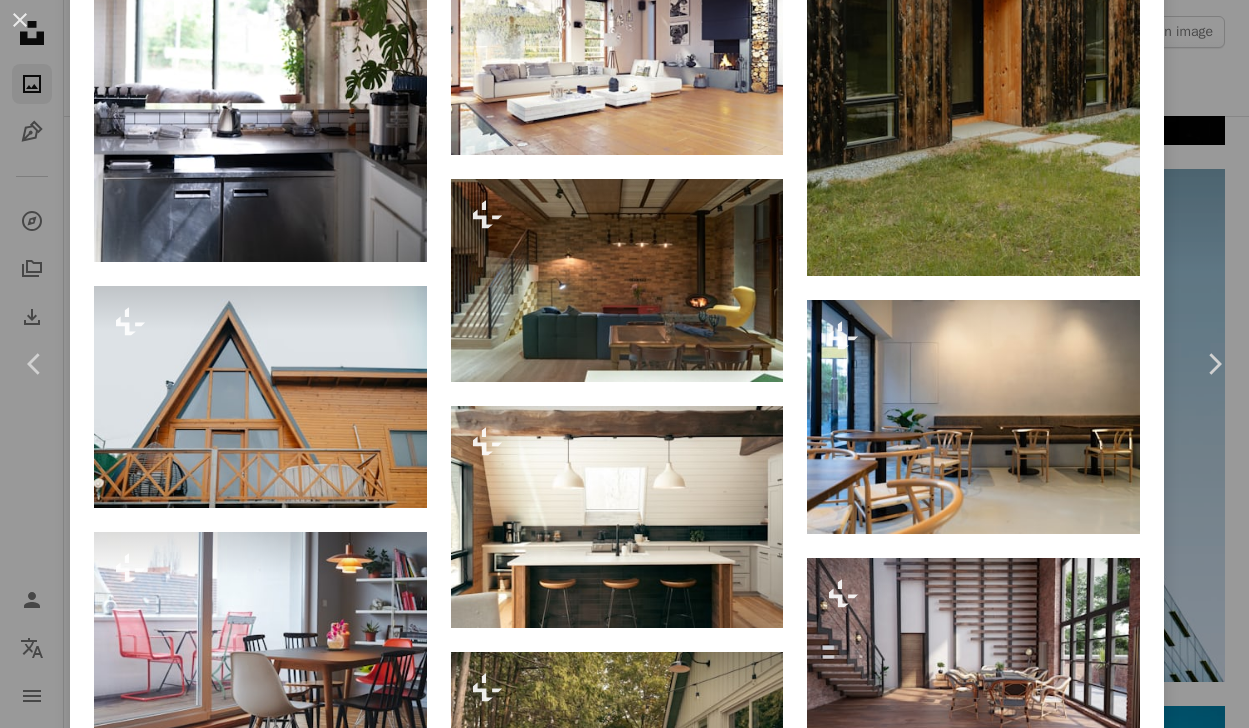 click on "An X shape" at bounding box center (20, 20) 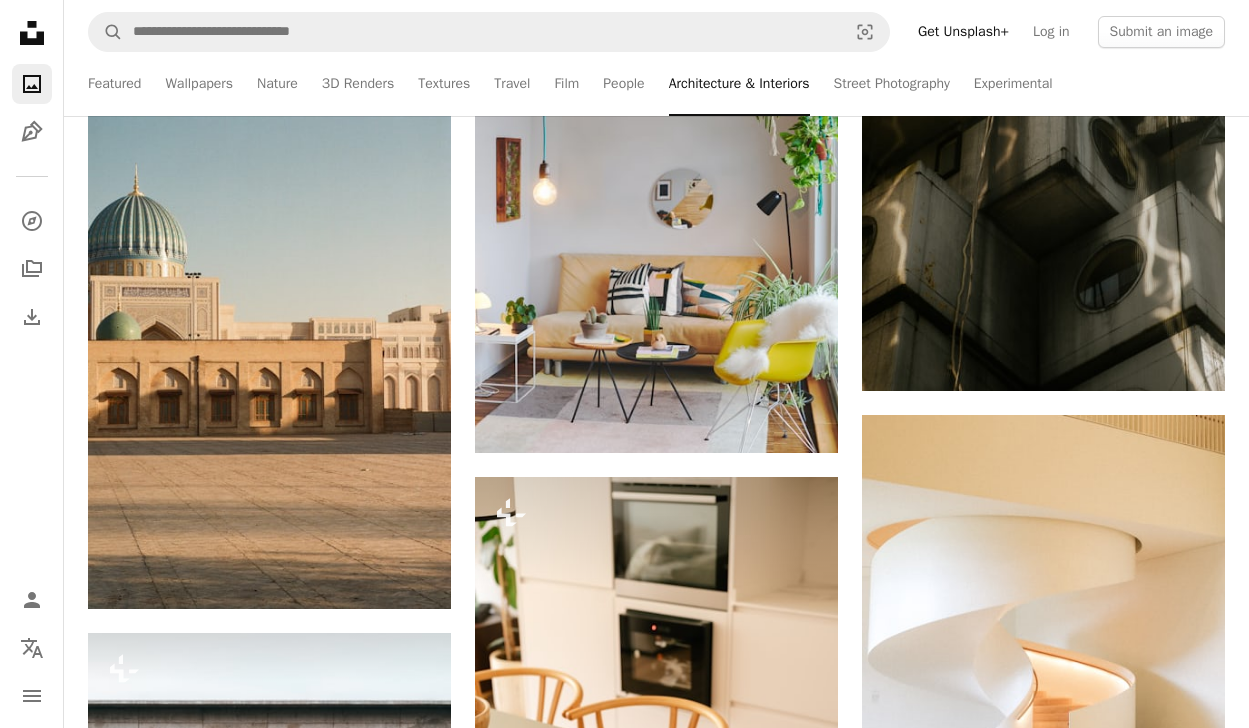 scroll, scrollTop: 26992, scrollLeft: 0, axis: vertical 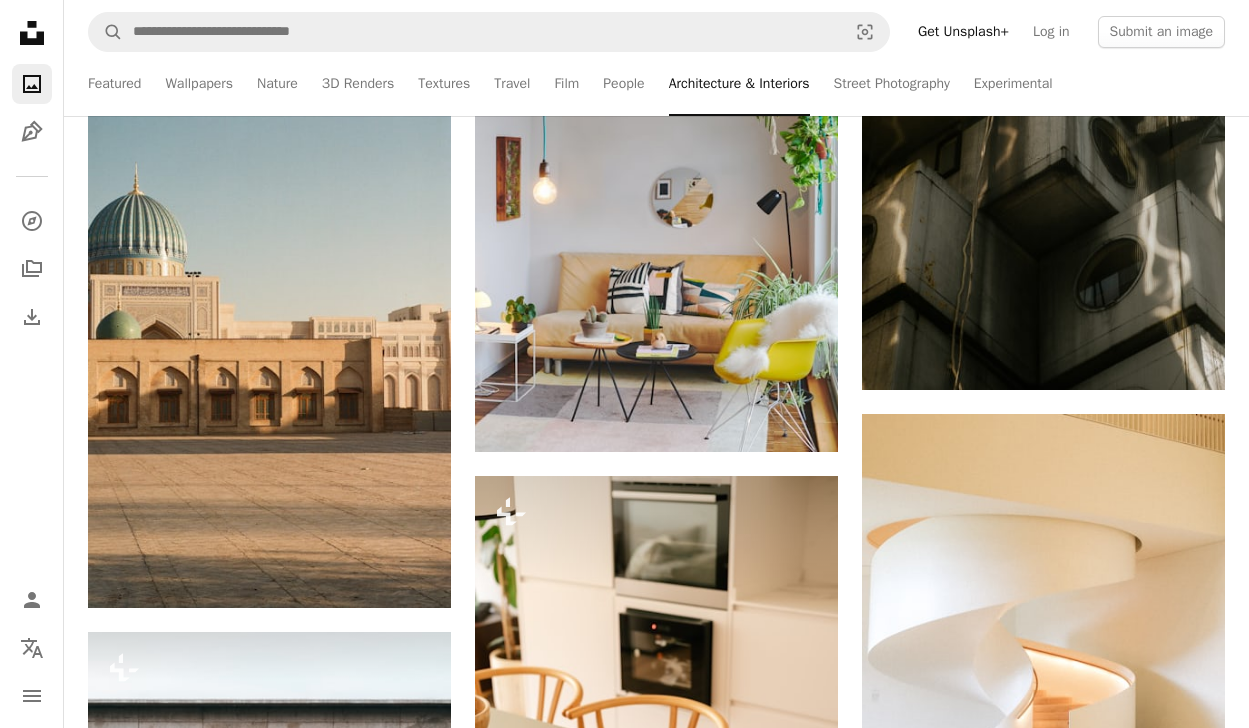 click at bounding box center (269, 334) 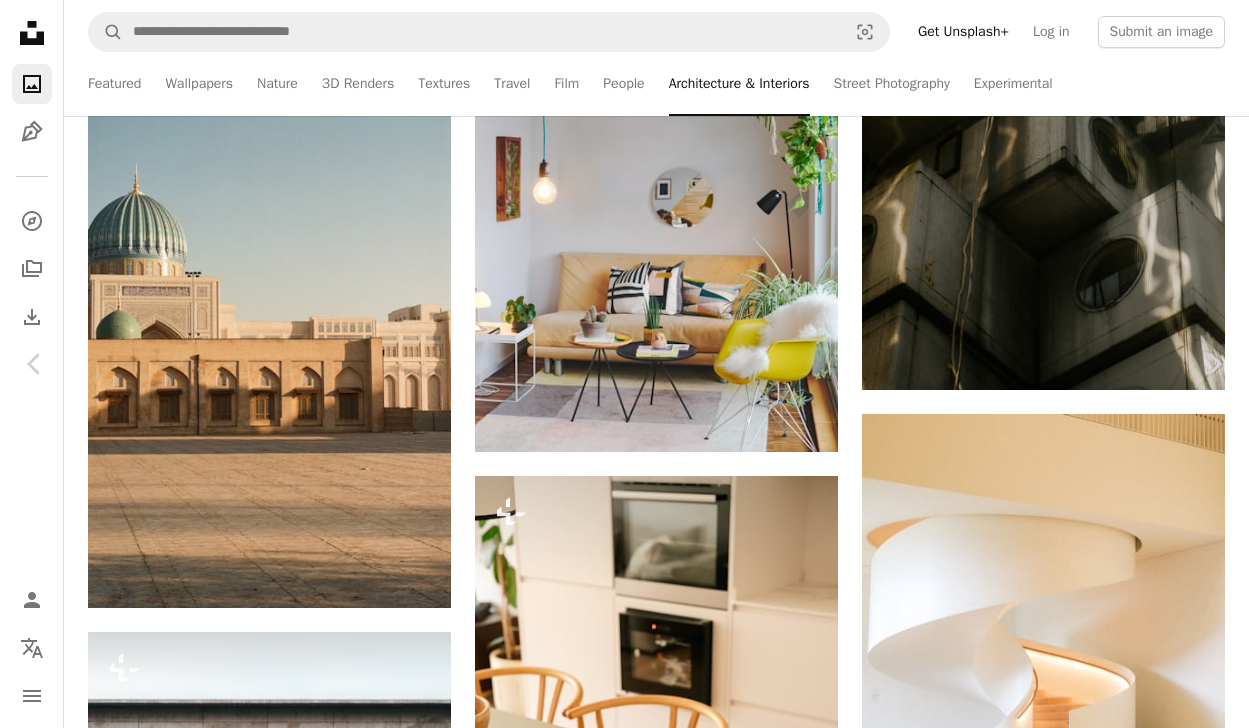 scroll, scrollTop: 2458, scrollLeft: 0, axis: vertical 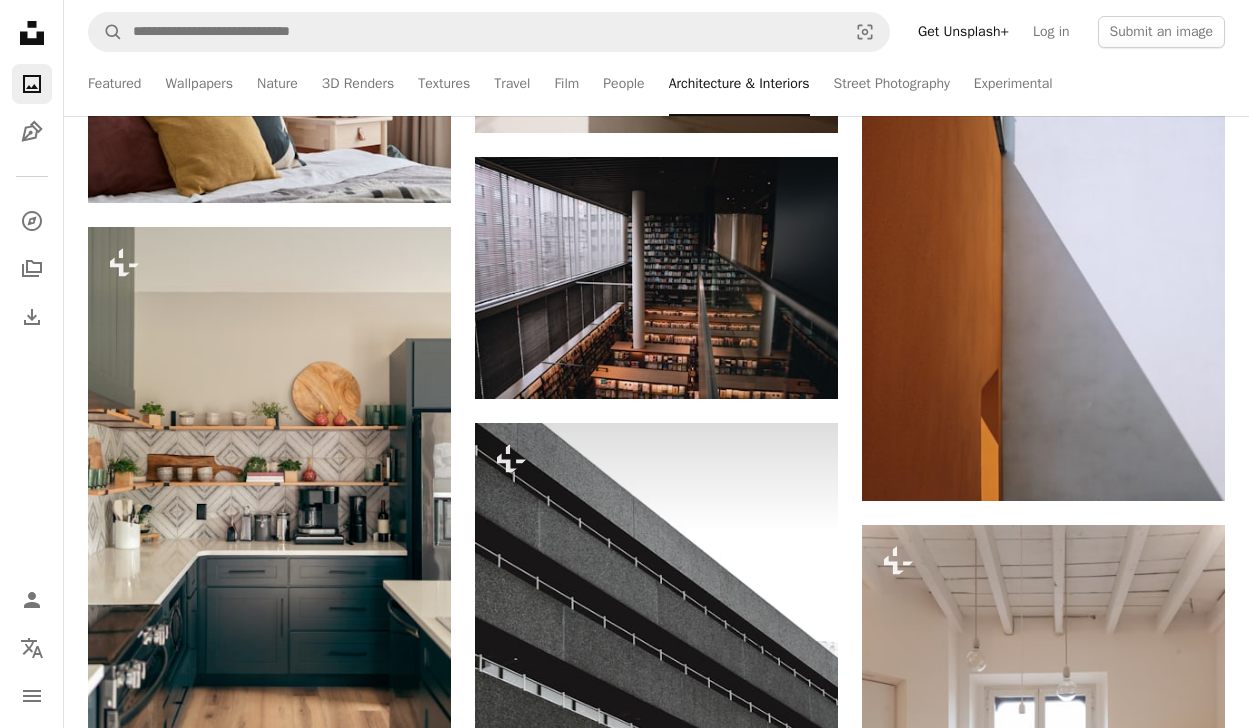 click at bounding box center (656, 278) 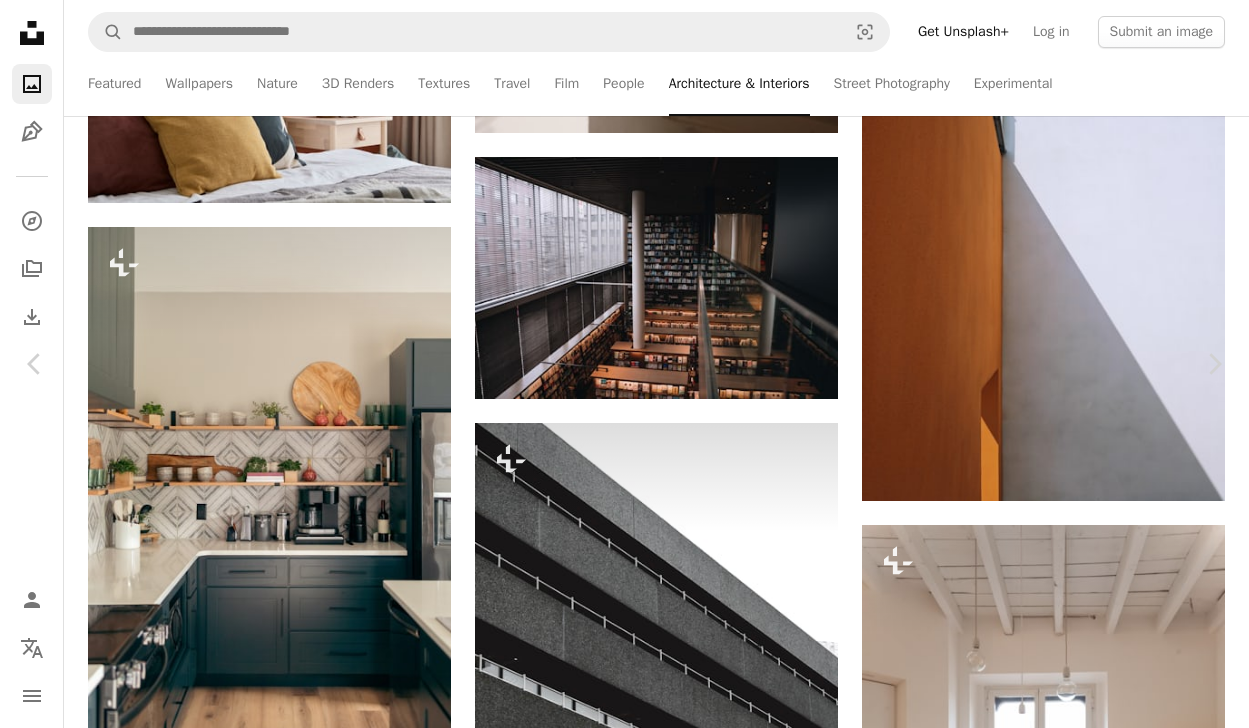 scroll, scrollTop: 2186, scrollLeft: 0, axis: vertical 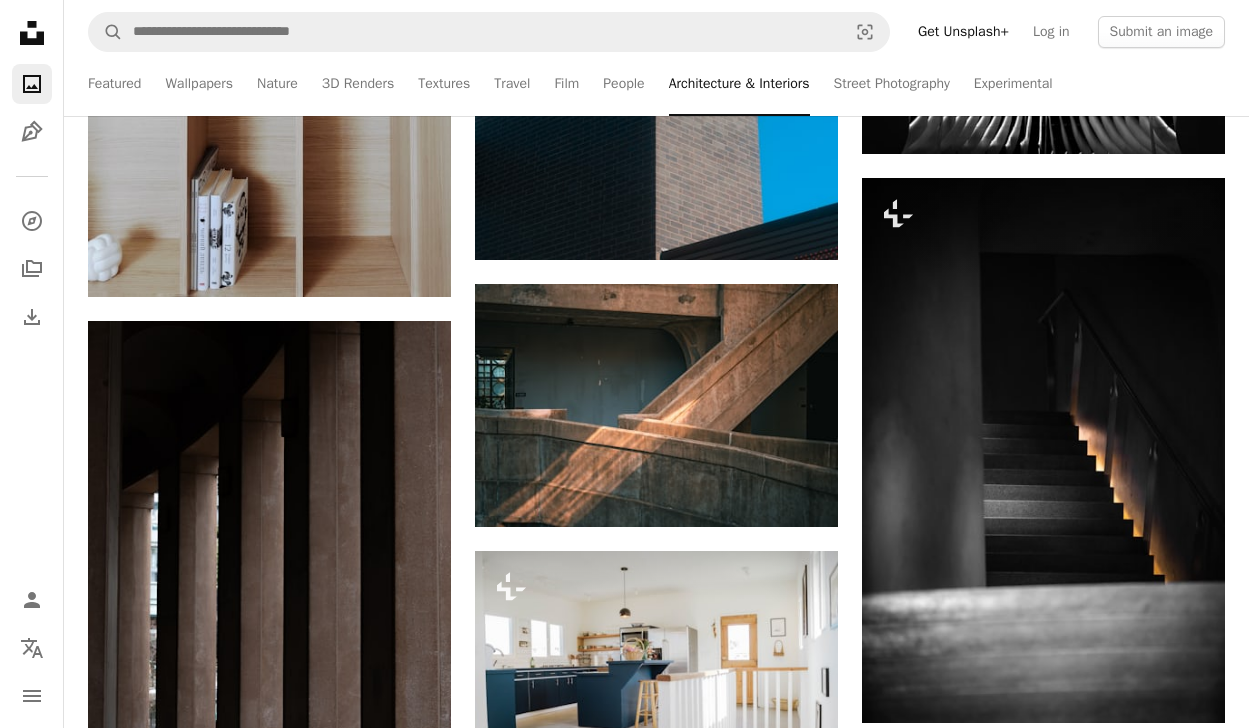 click at bounding box center [656, 405] 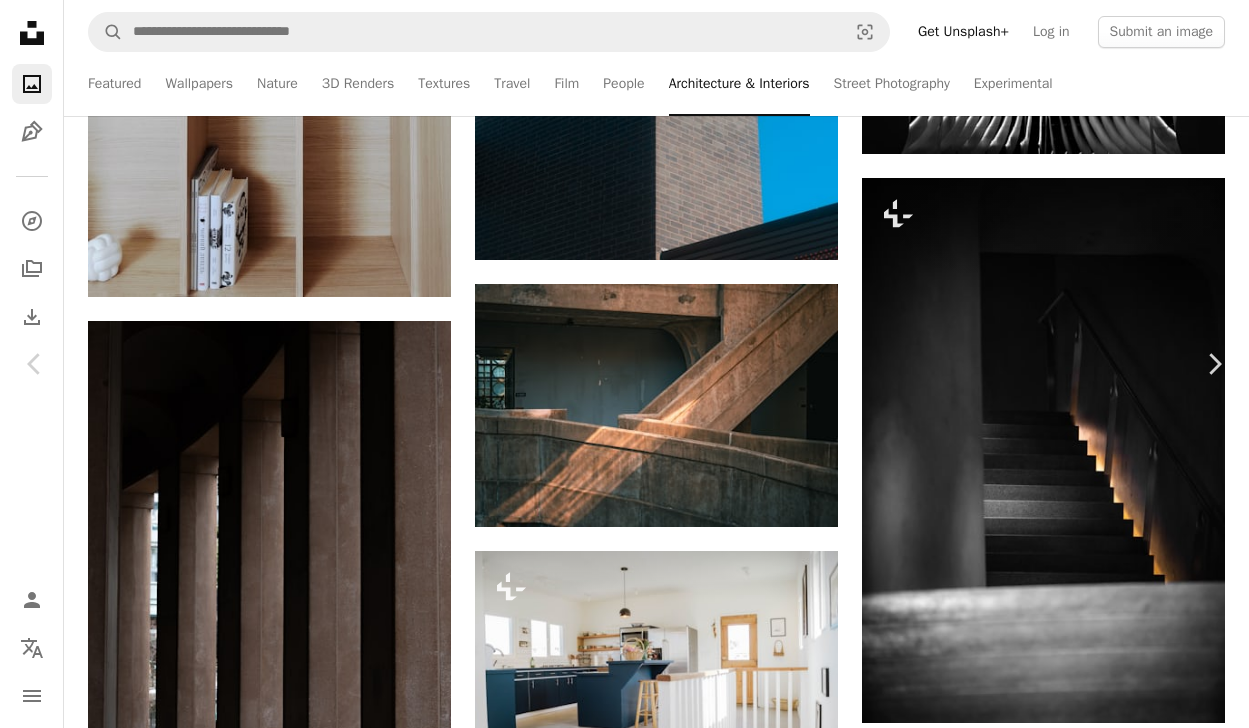 scroll, scrollTop: 2130, scrollLeft: 0, axis: vertical 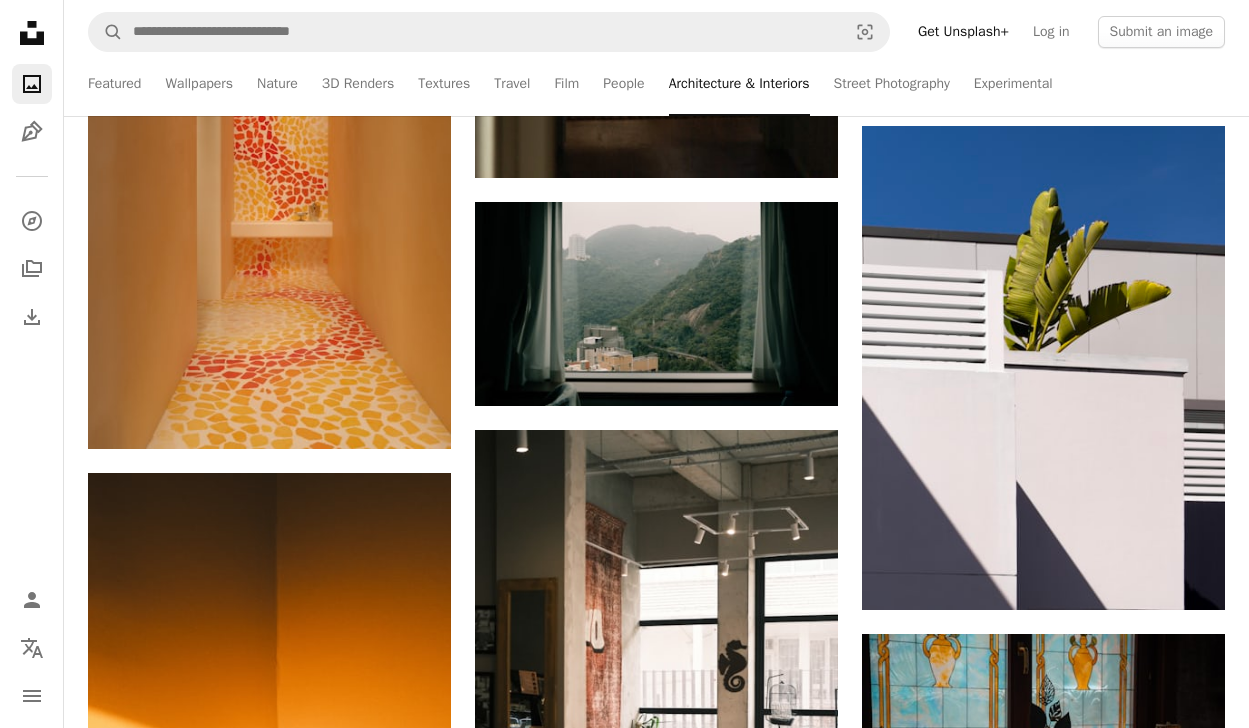 click at bounding box center (656, 304) 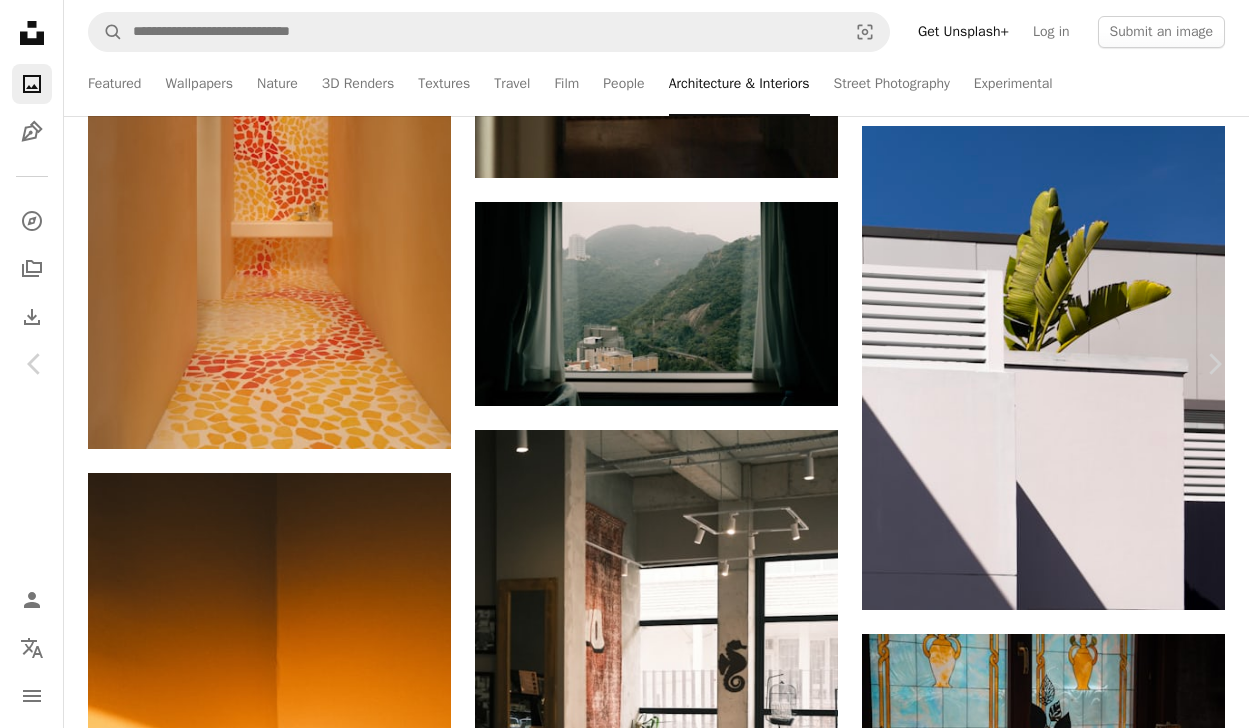 scroll, scrollTop: 2483, scrollLeft: 0, axis: vertical 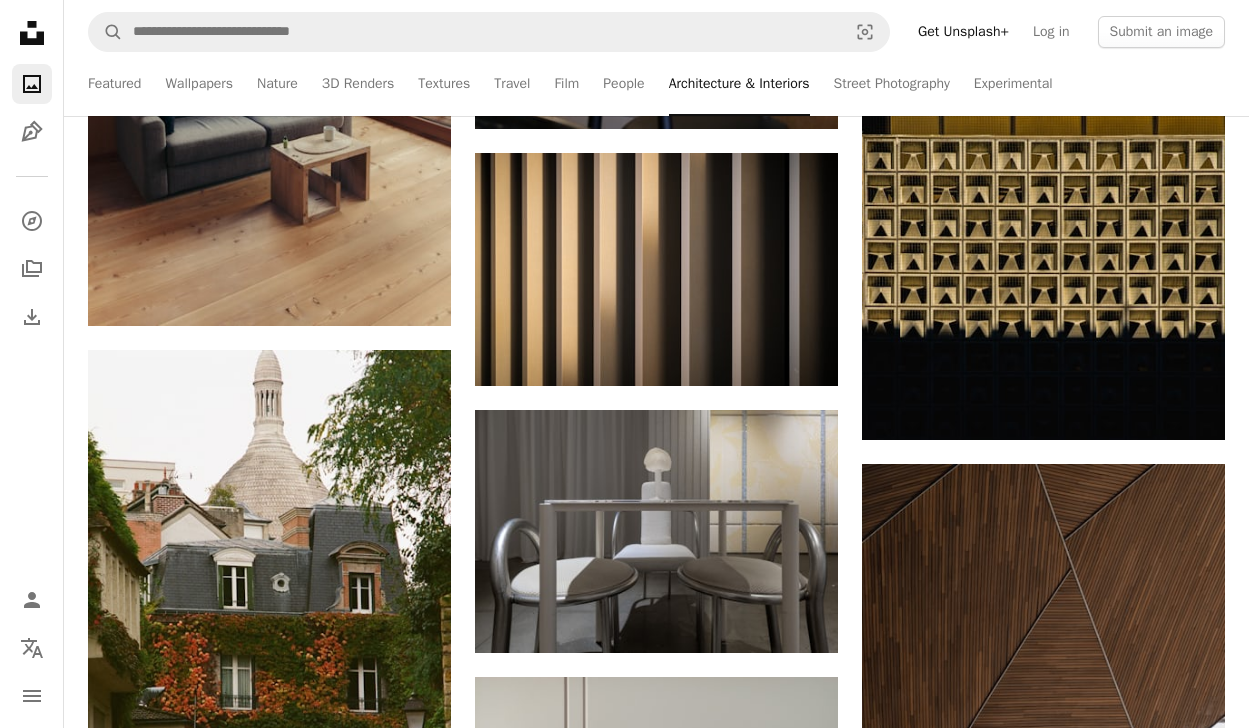 click at bounding box center [656, 269] 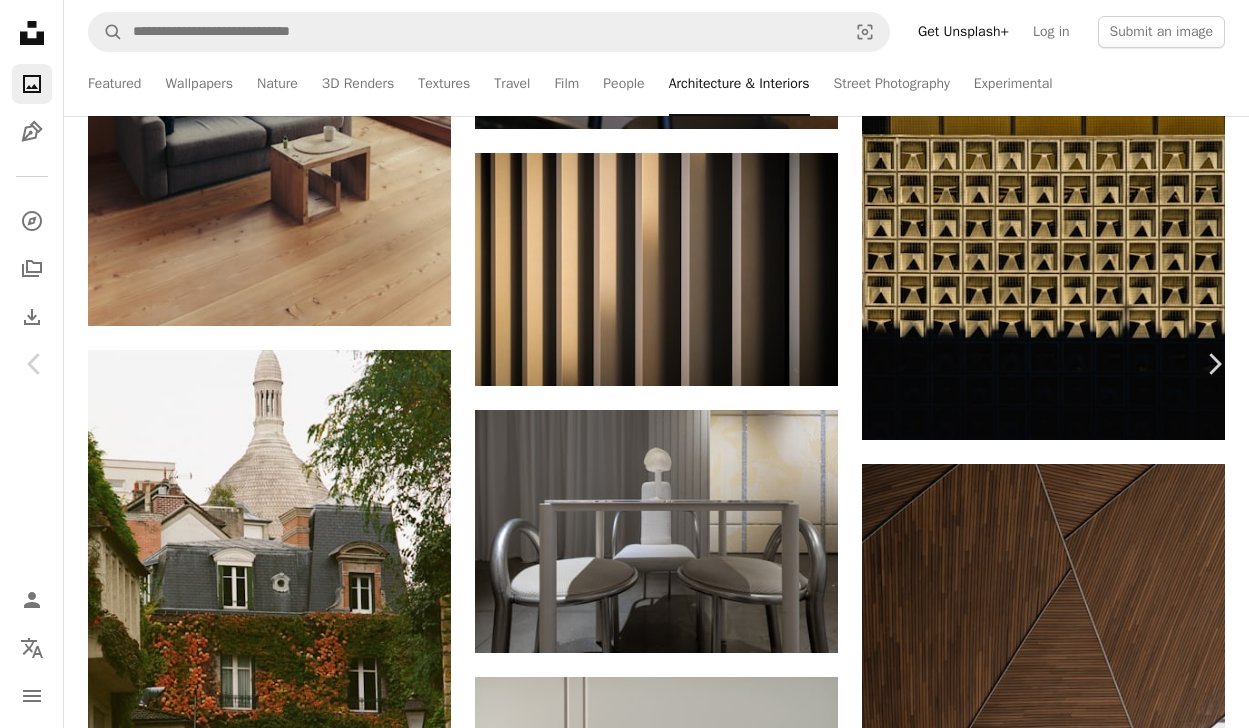 scroll, scrollTop: 5584, scrollLeft: 0, axis: vertical 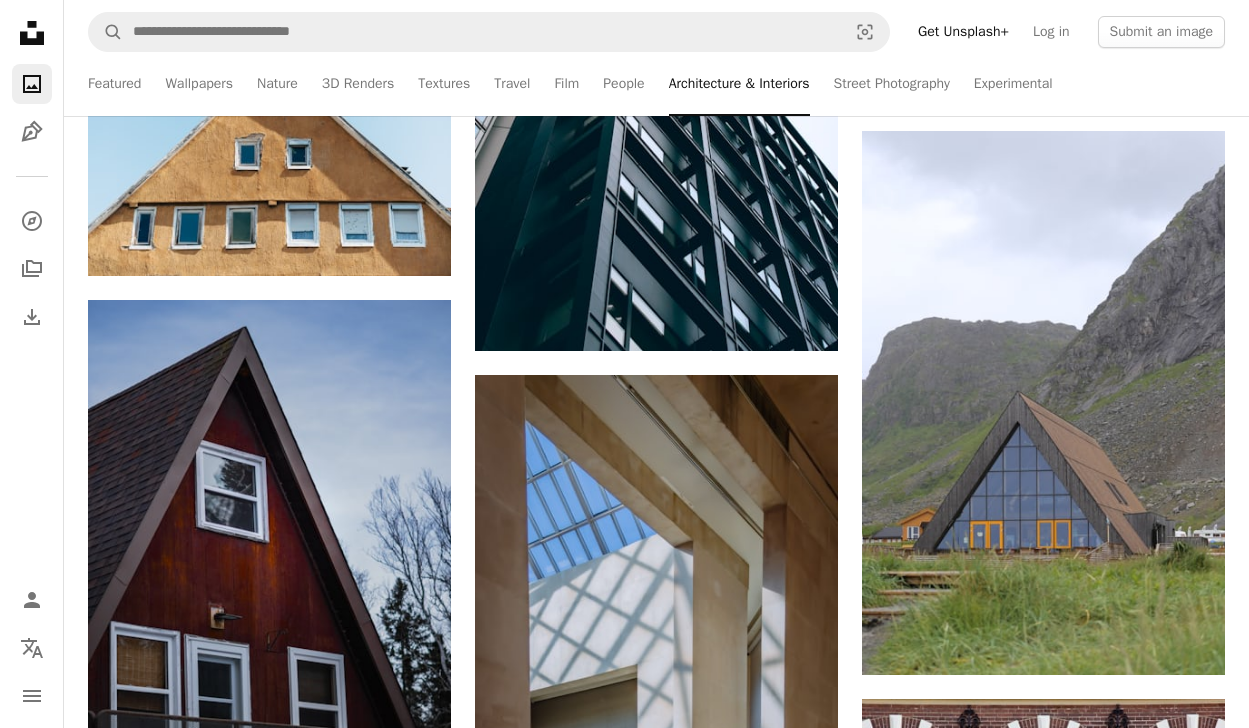 click at bounding box center [1043, 403] 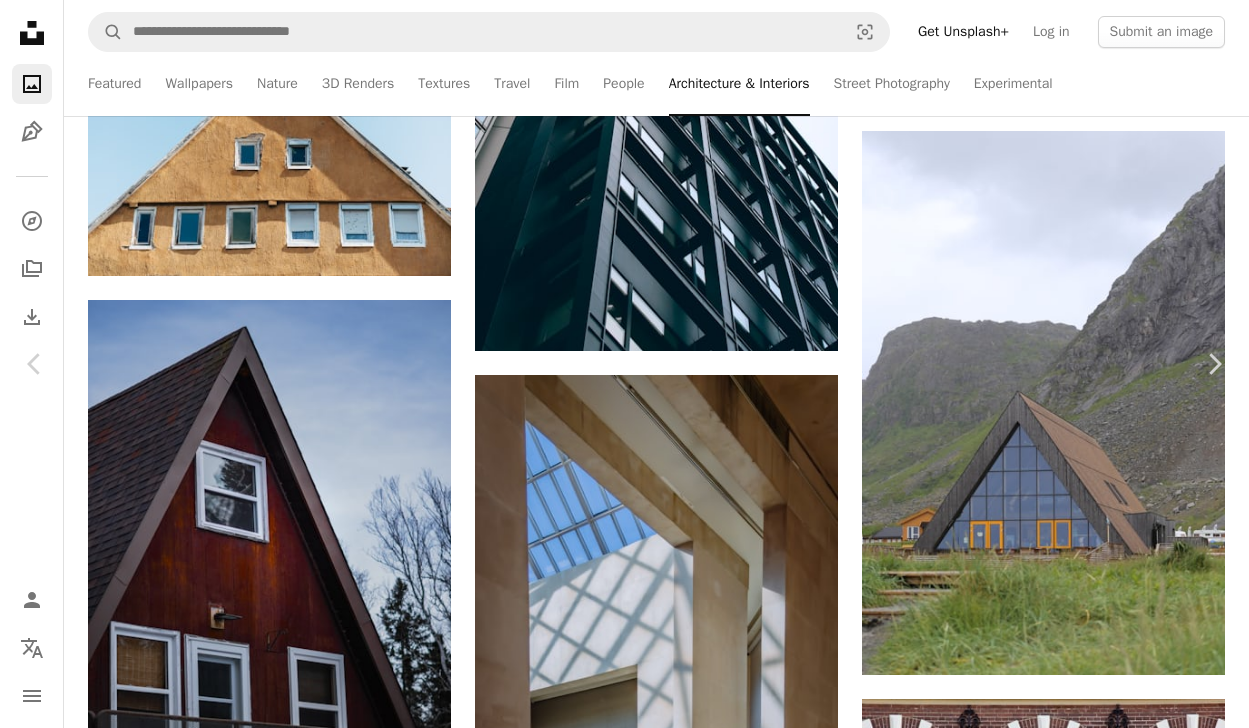 scroll, scrollTop: 2826, scrollLeft: 0, axis: vertical 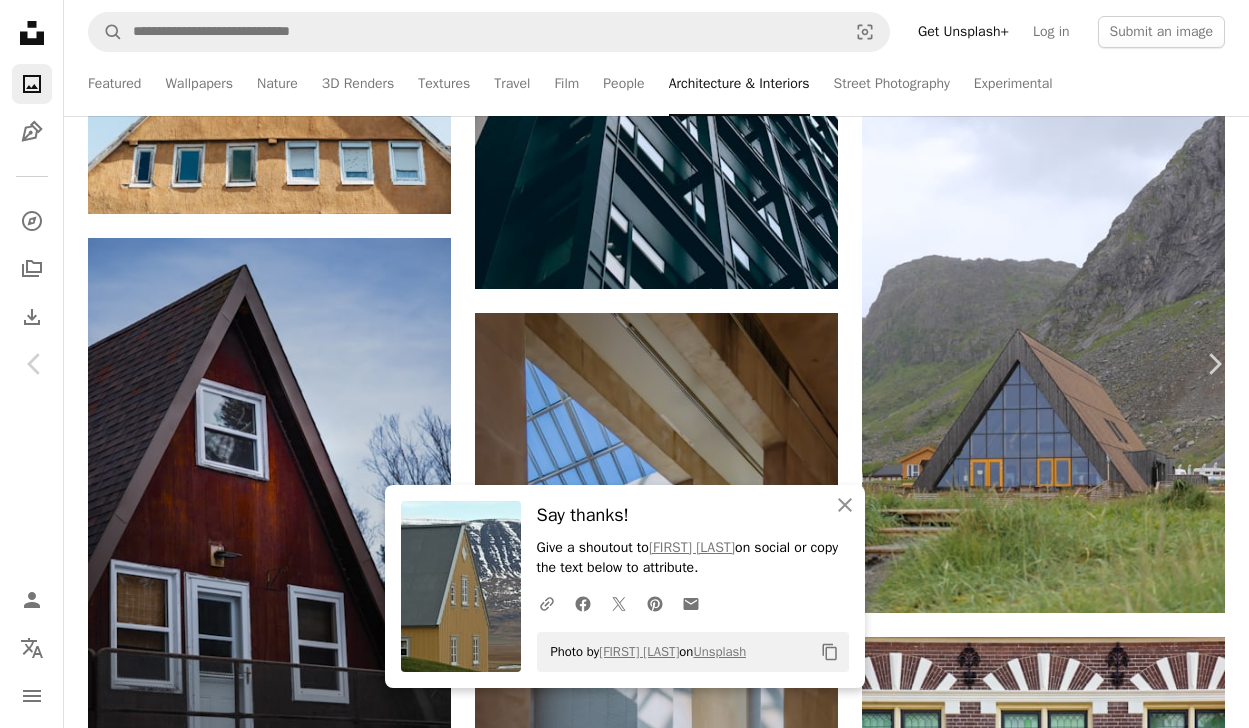 click on "Chevron down" 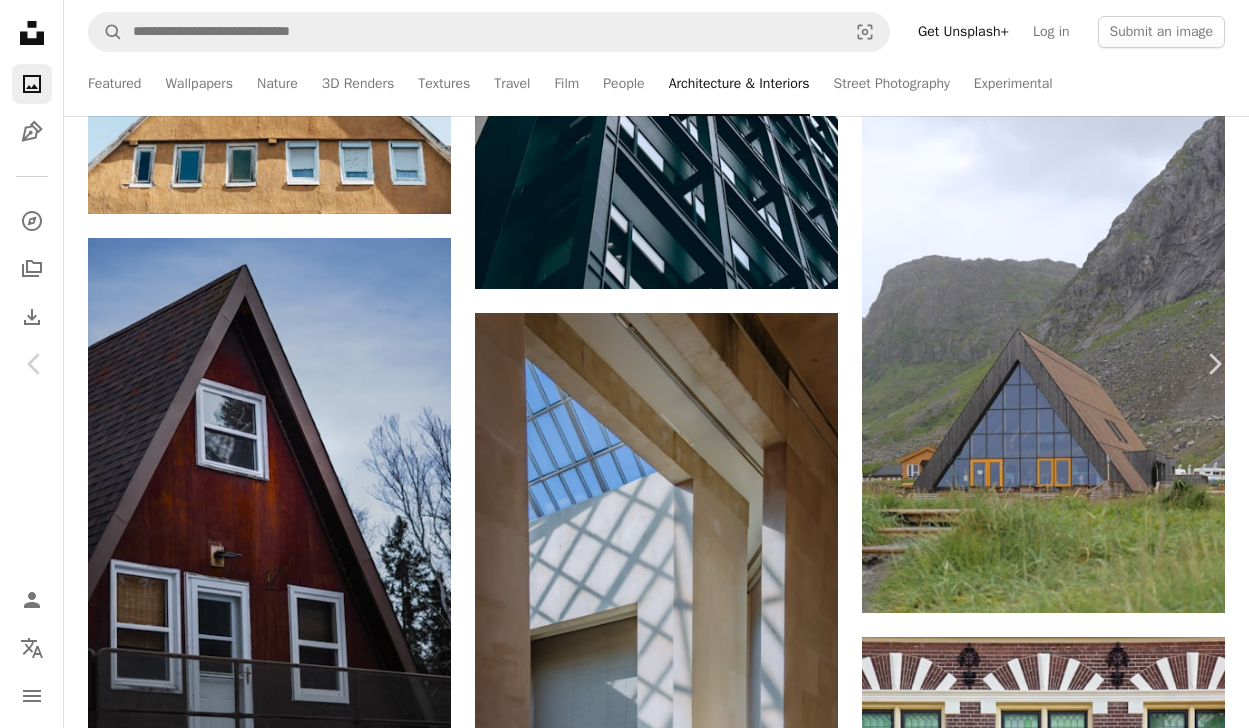 scroll, scrollTop: 293, scrollLeft: 0, axis: vertical 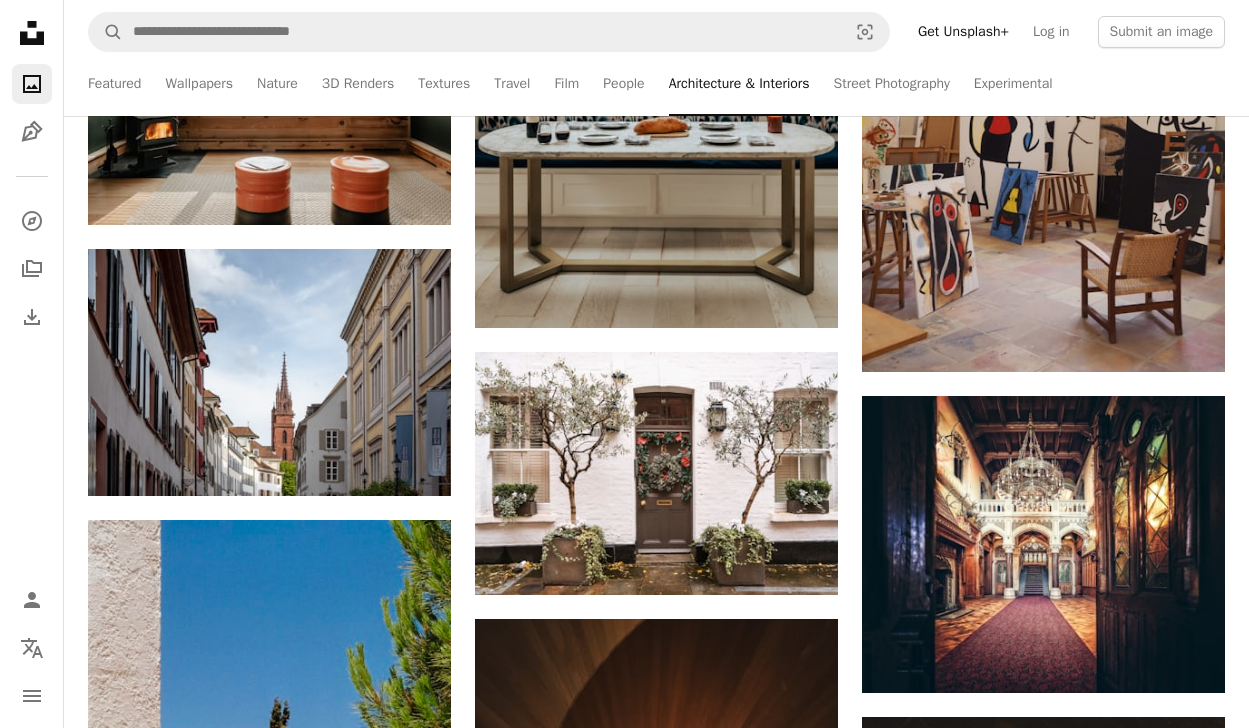 click at bounding box center [269, 372] 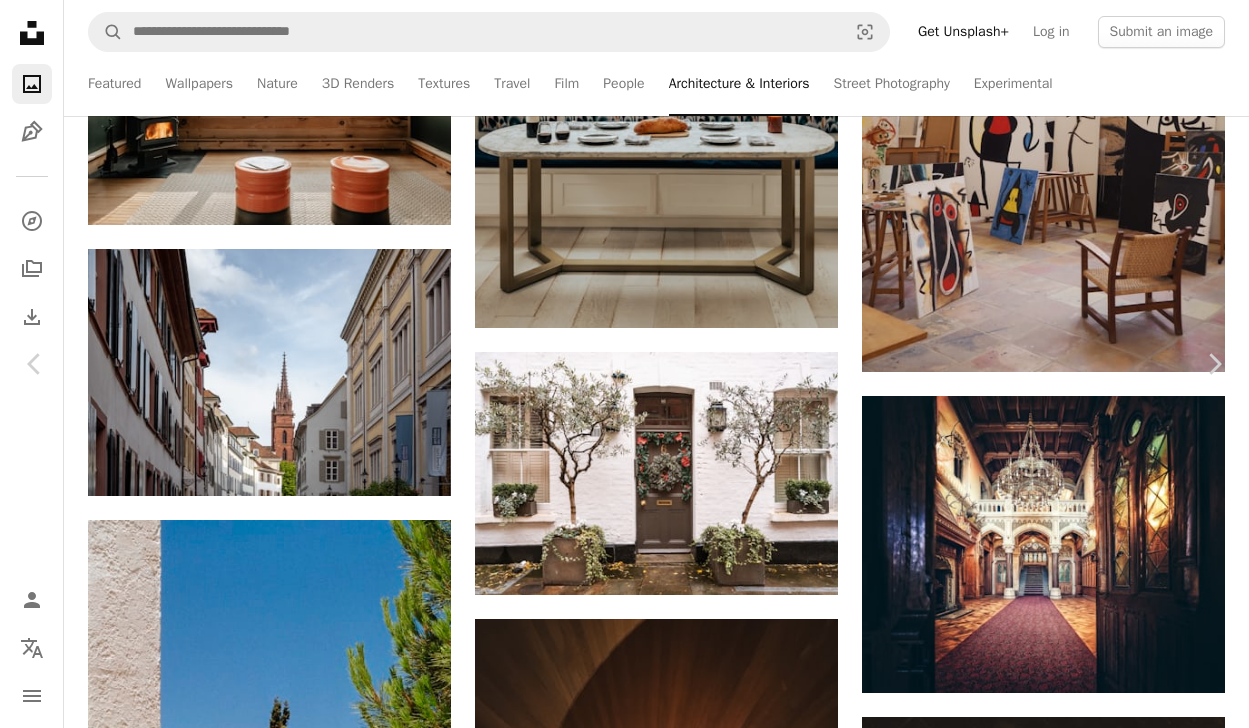 scroll, scrollTop: 5237, scrollLeft: 0, axis: vertical 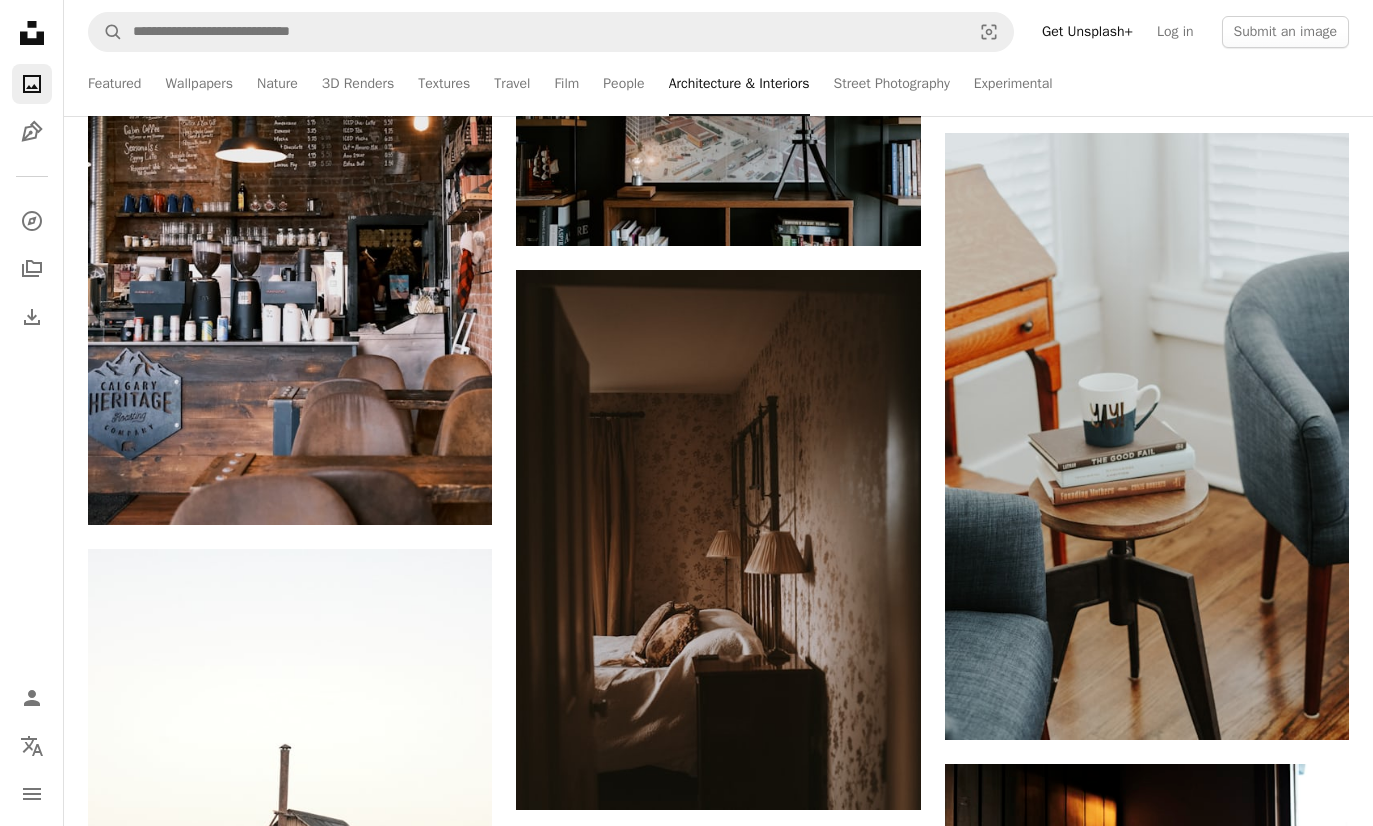 click at bounding box center [290, 2541] 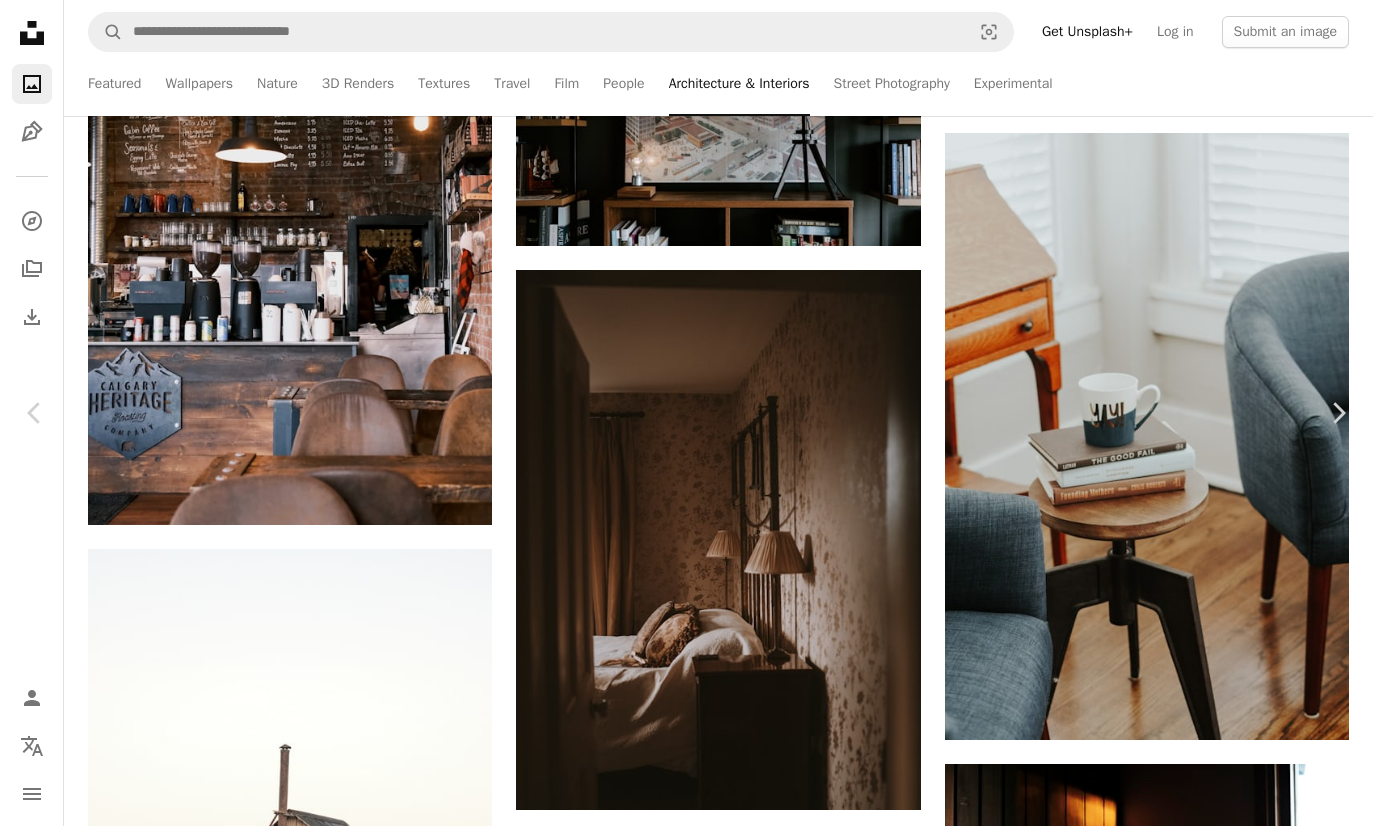 scroll, scrollTop: 2499, scrollLeft: 0, axis: vertical 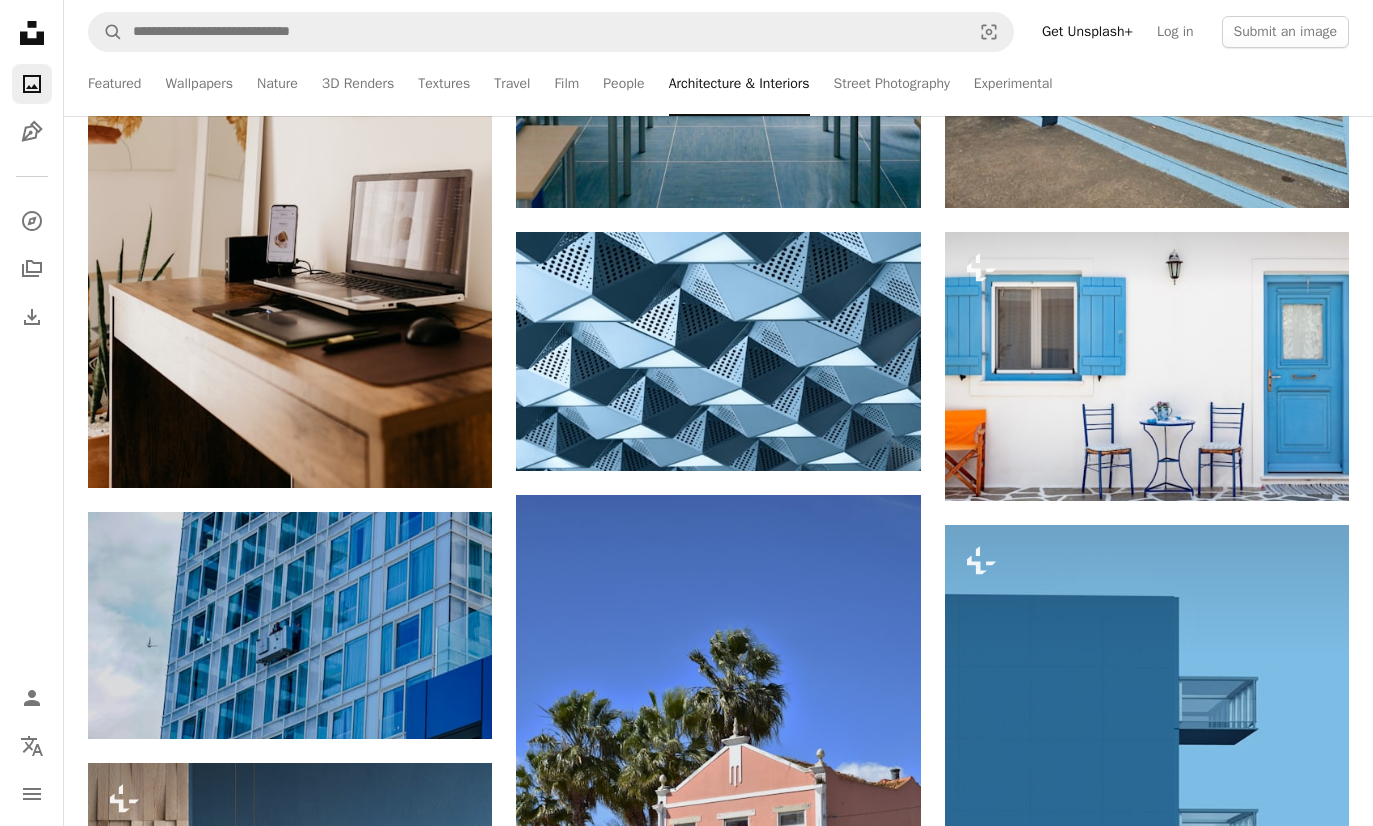 click at bounding box center (290, 2968) 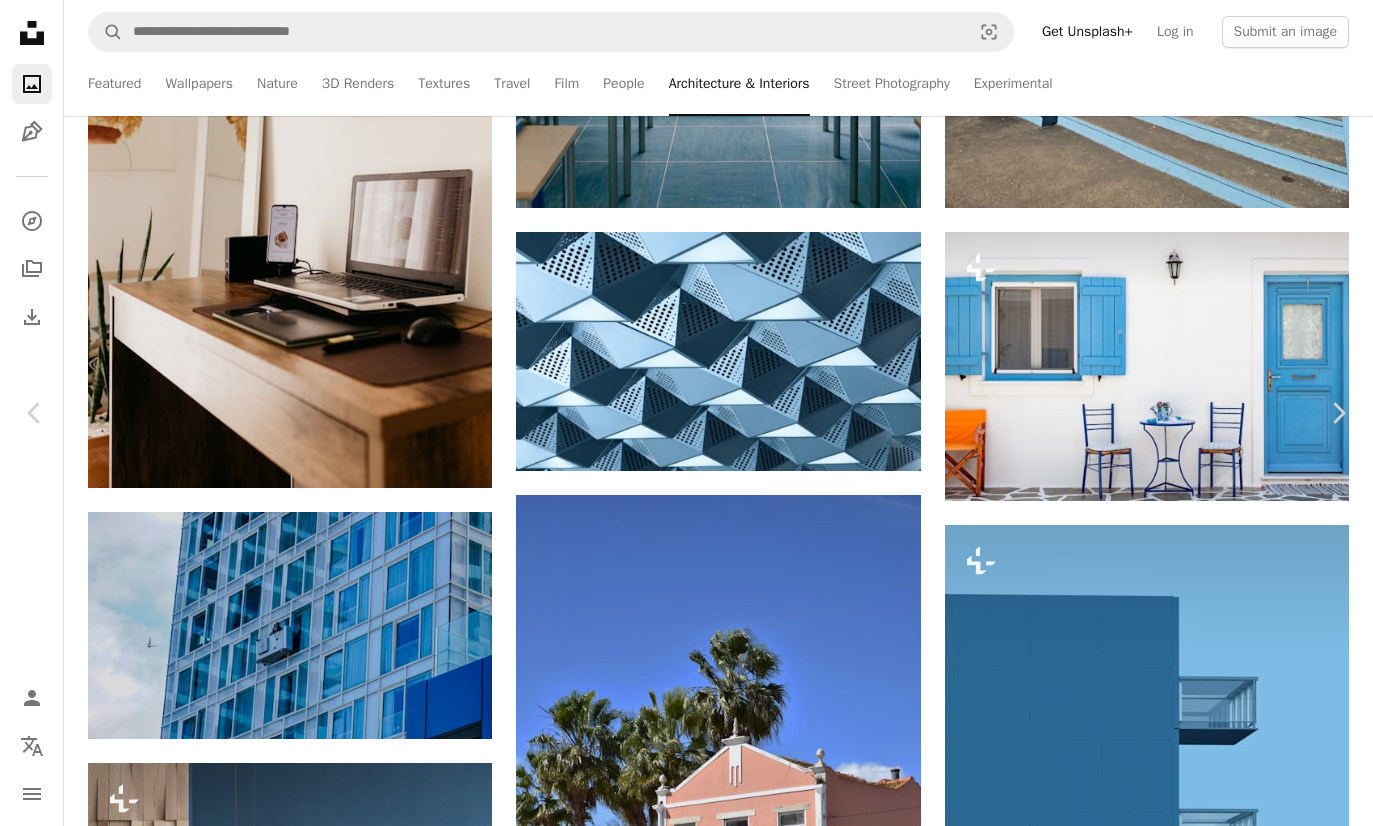 scroll, scrollTop: 1242, scrollLeft: 0, axis: vertical 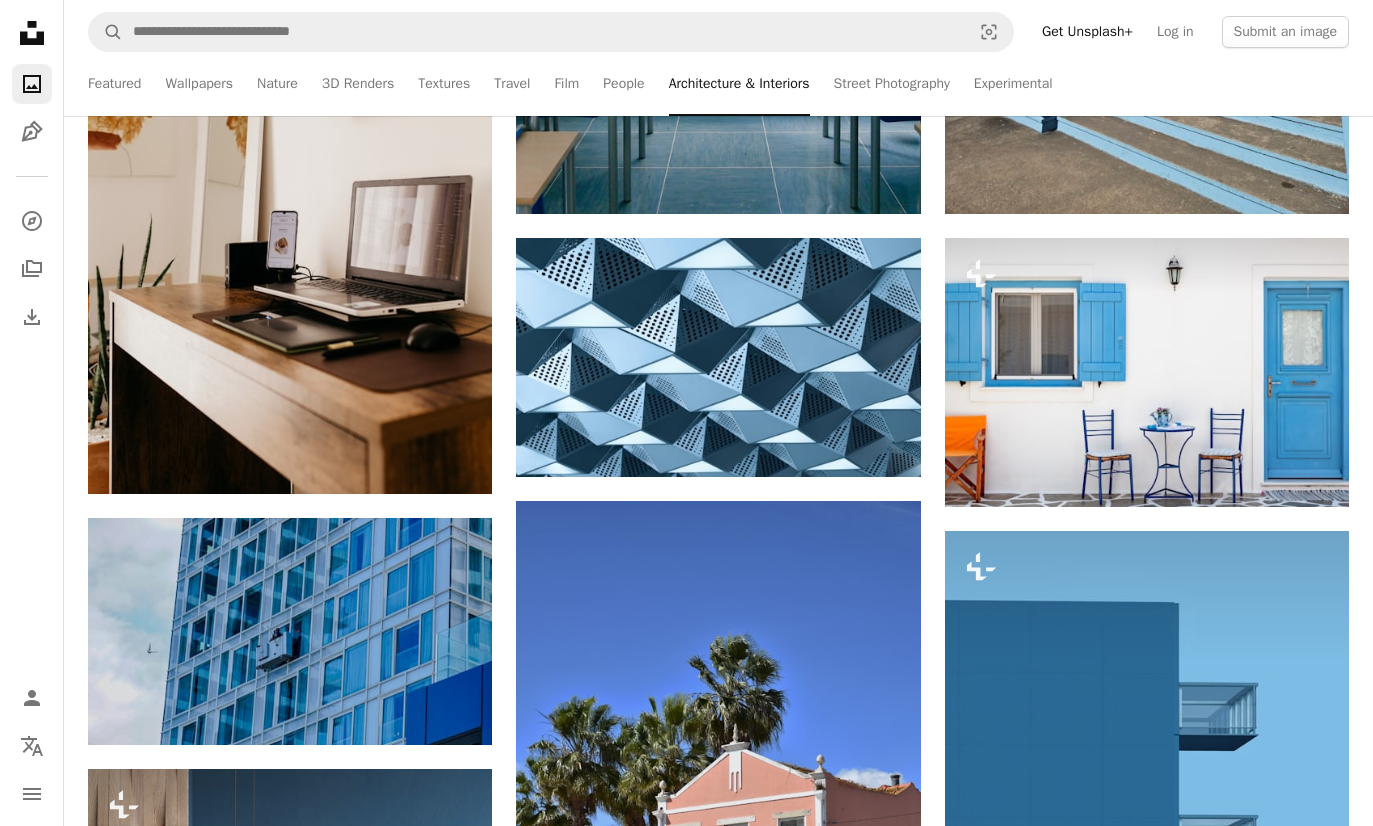 click at bounding box center (290, 2974) 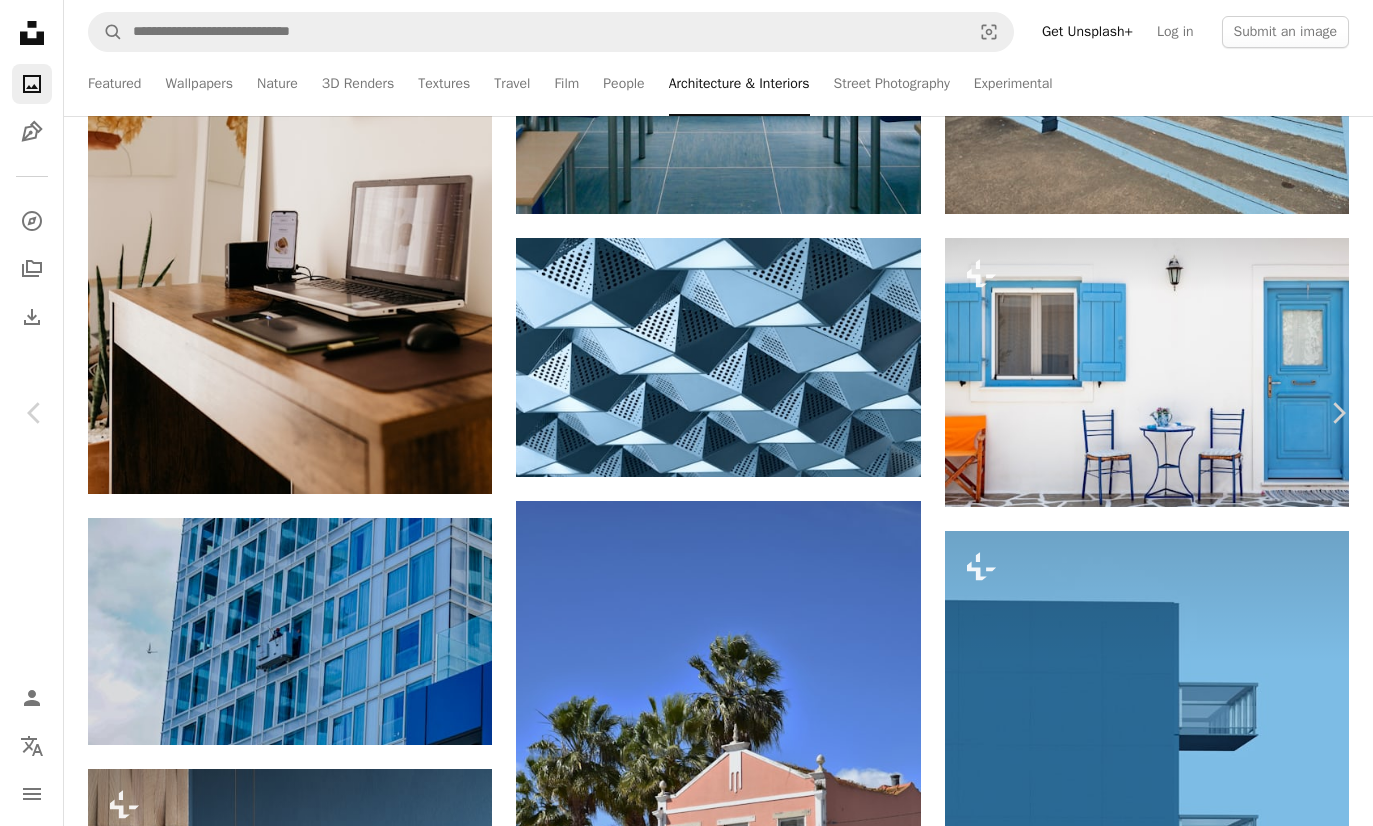 click on "An X shape Chevron left Chevron right [FIRST] and [FIRST] Available for hire A checkmark inside of a circle A heart A plus sign Edit image   Plus sign for Unsplash+ Download free Chevron down" at bounding box center (679, 7426) 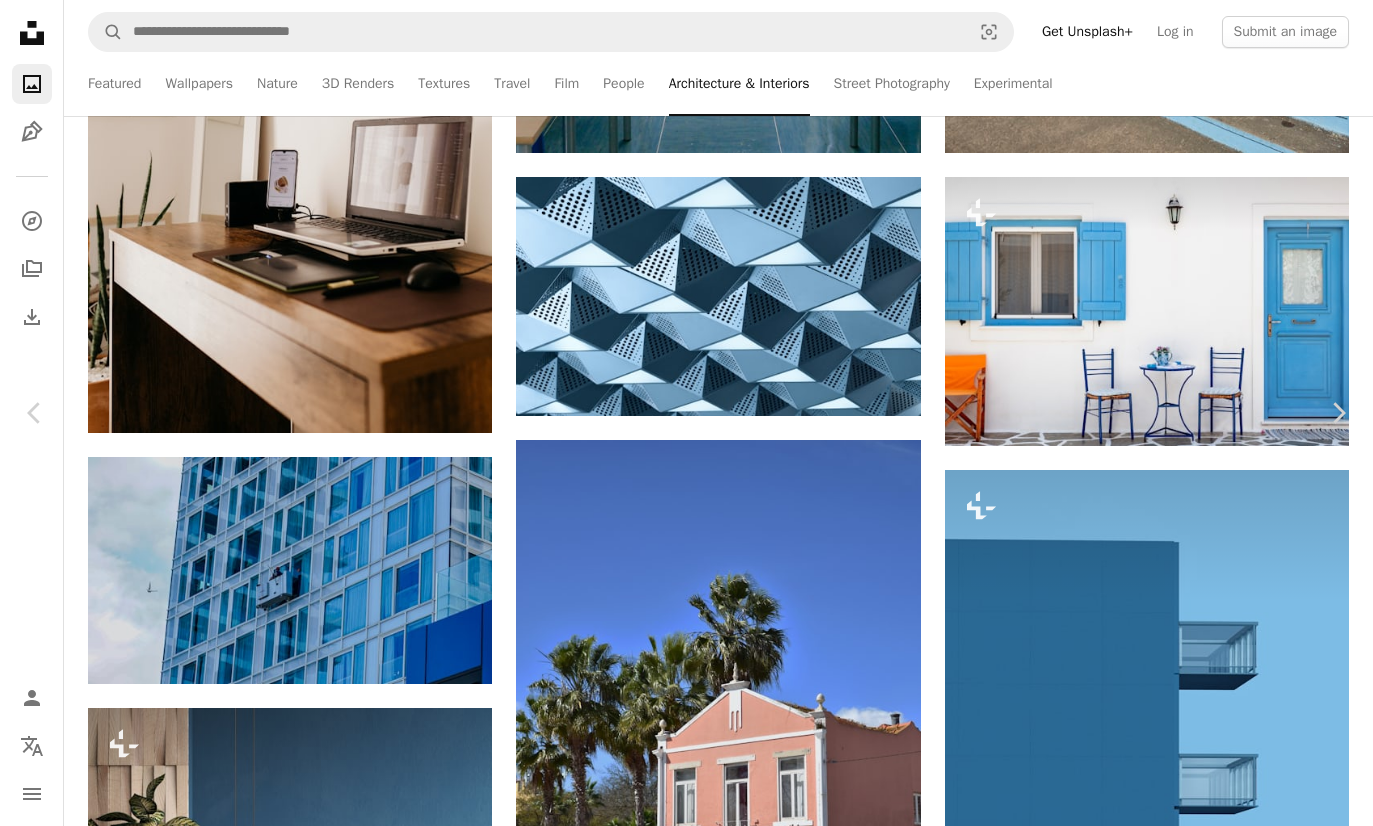 scroll, scrollTop: 128049, scrollLeft: 0, axis: vertical 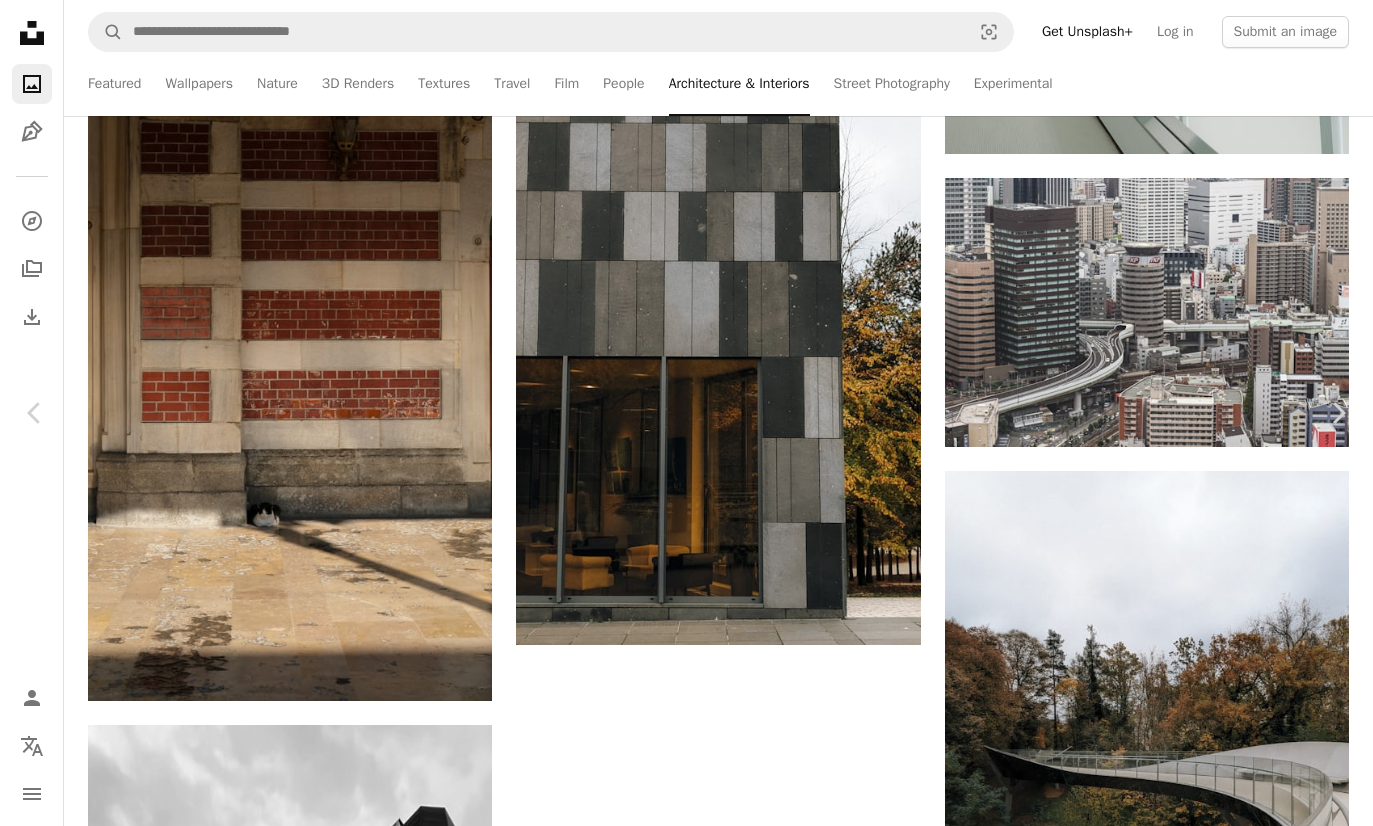 click on "An X shape" at bounding box center [20, 20] 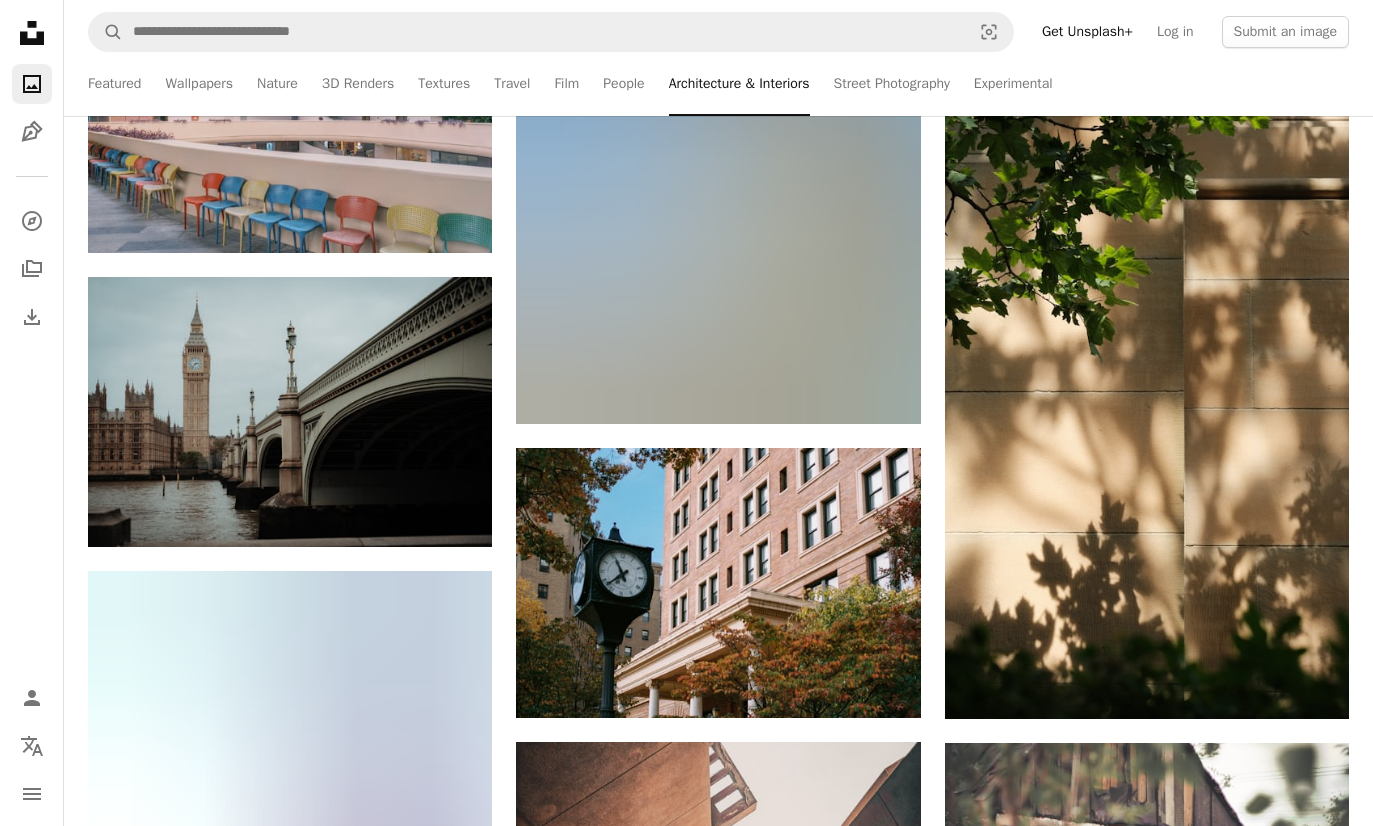scroll, scrollTop: 123263, scrollLeft: 0, axis: vertical 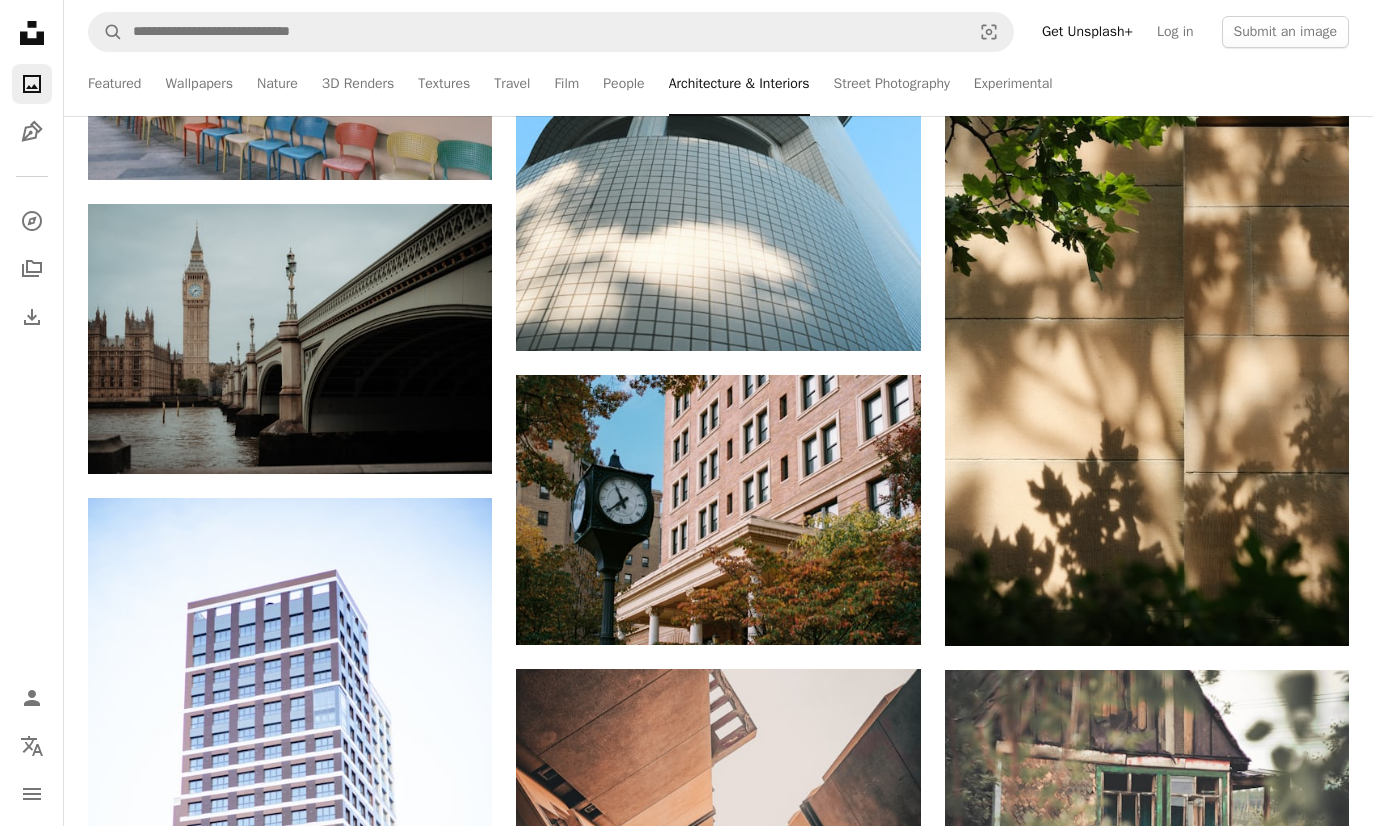 click at bounding box center [290, 338] 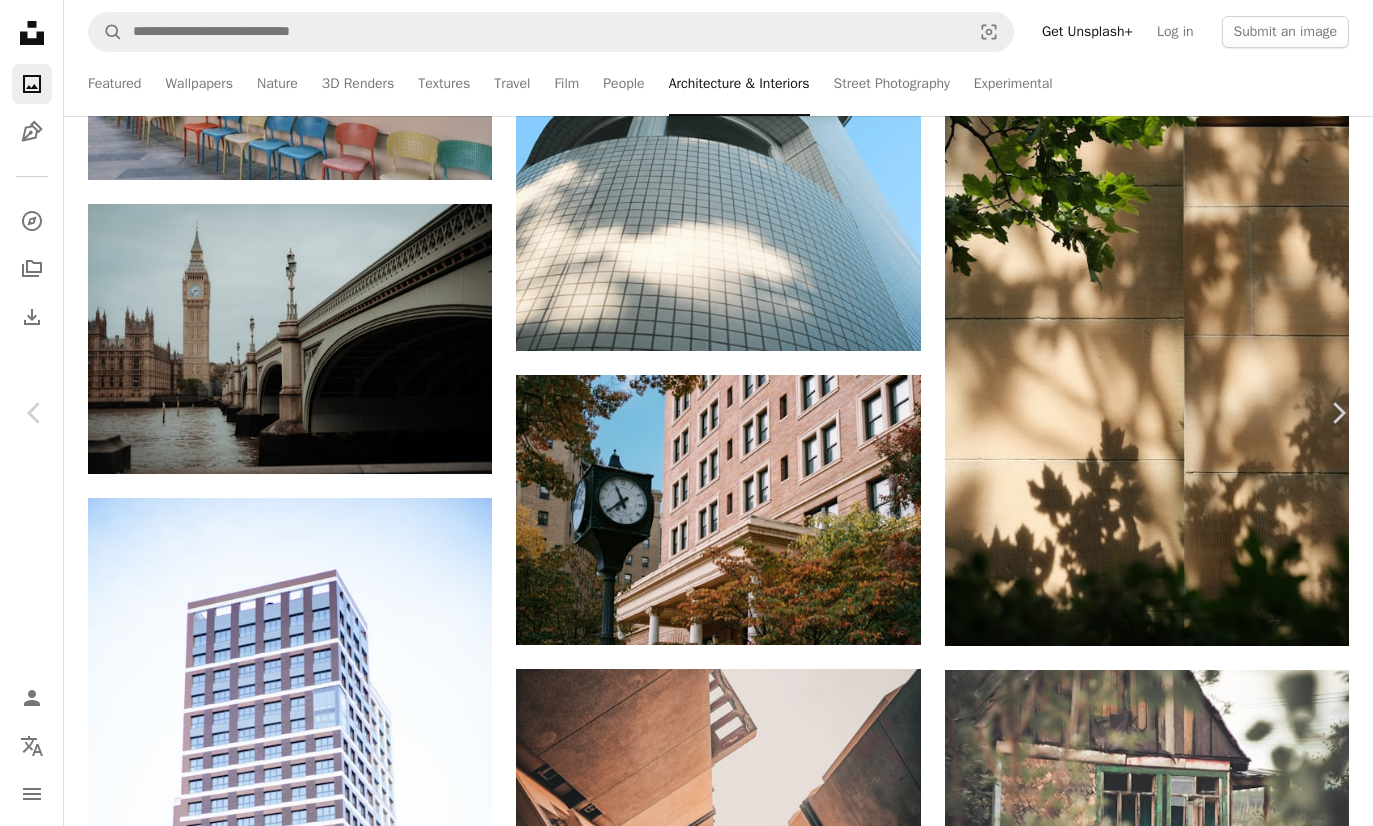 scroll, scrollTop: 5391, scrollLeft: 0, axis: vertical 